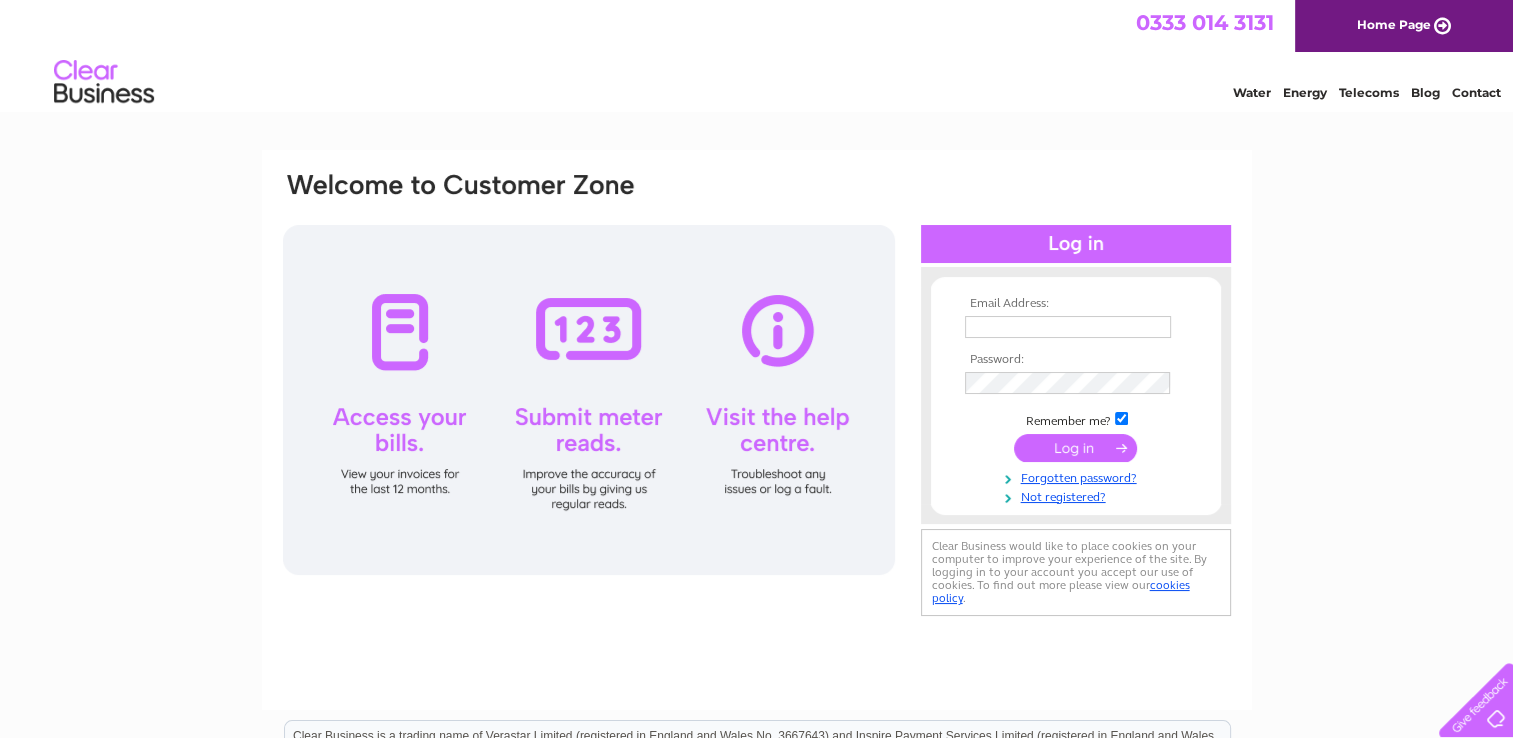 scroll, scrollTop: 0, scrollLeft: 0, axis: both 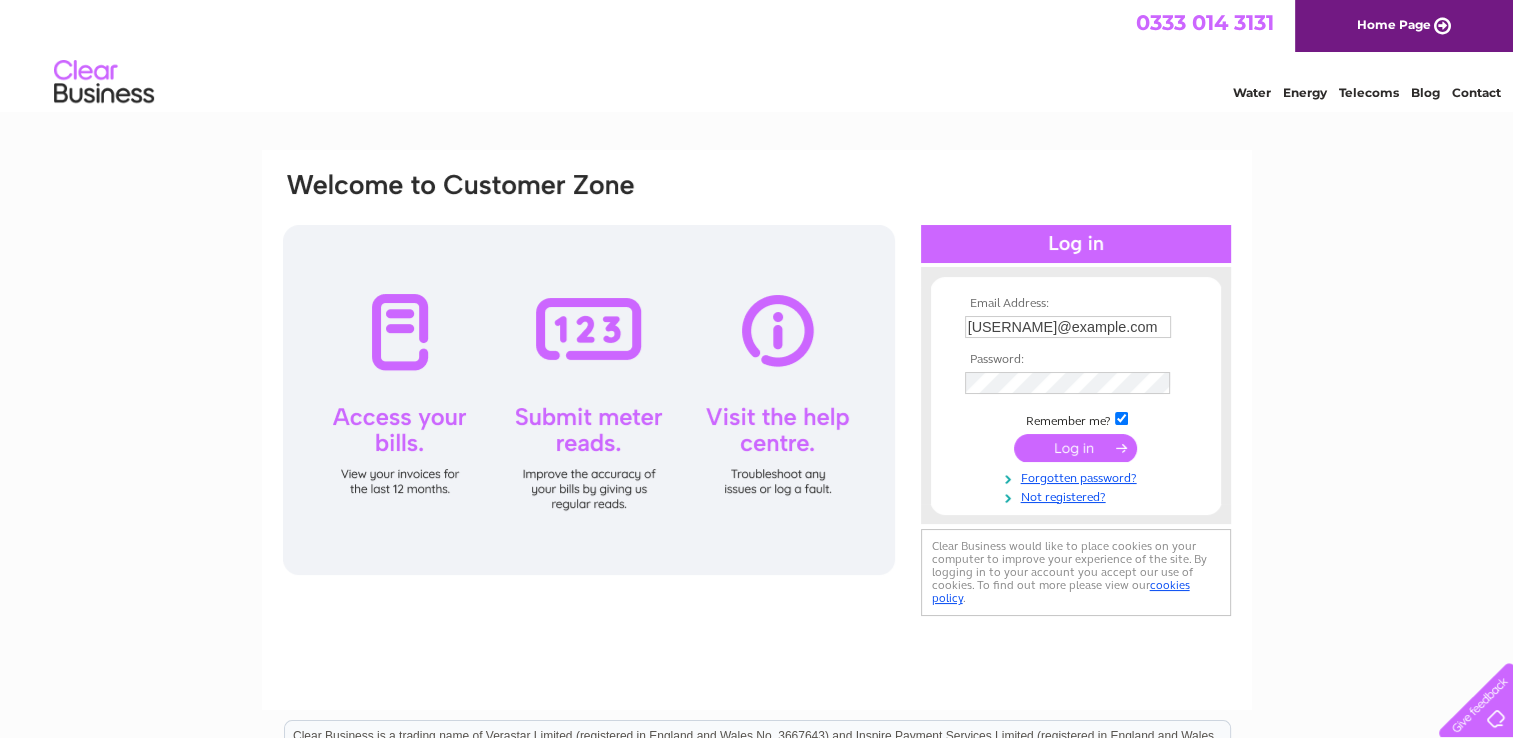 click at bounding box center [1075, 448] 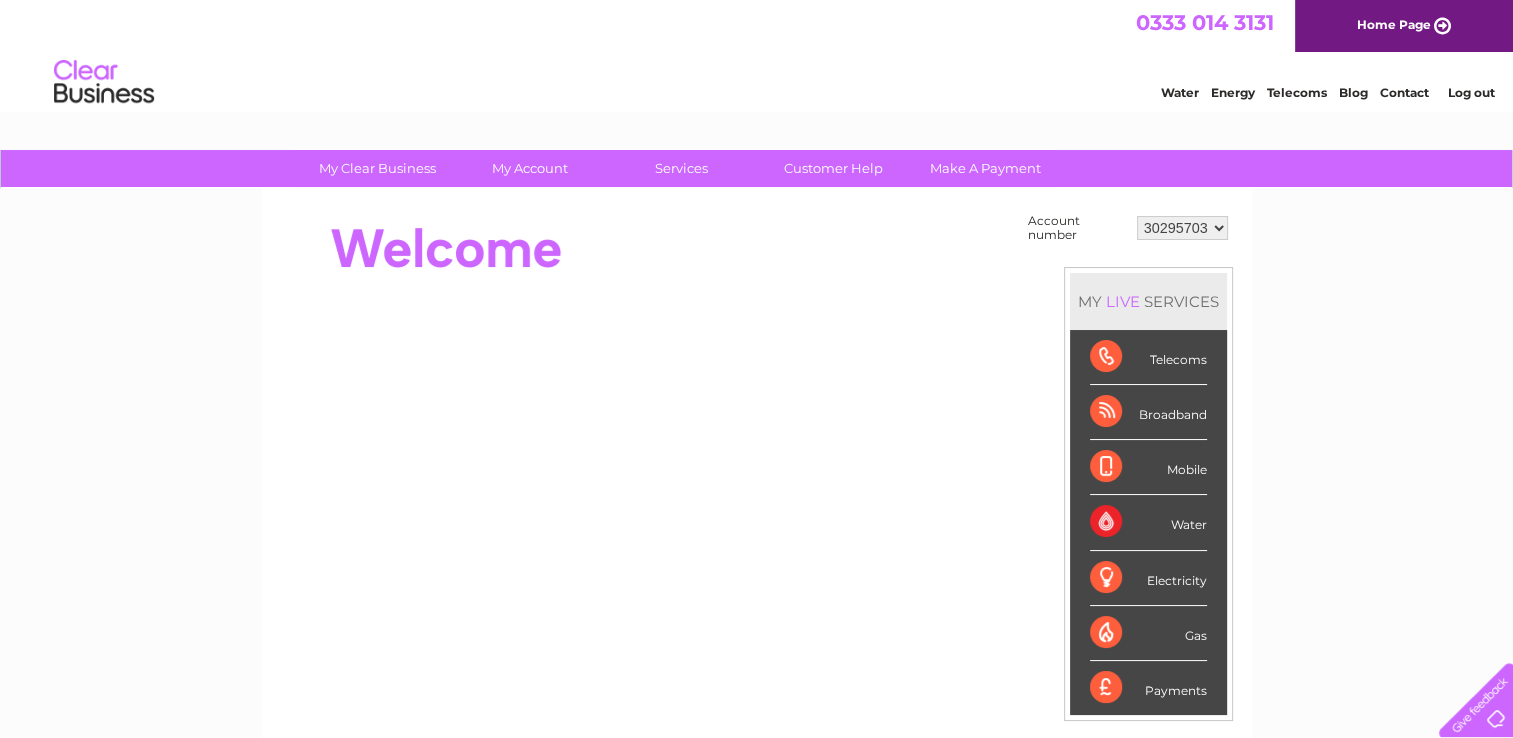 scroll, scrollTop: 0, scrollLeft: 0, axis: both 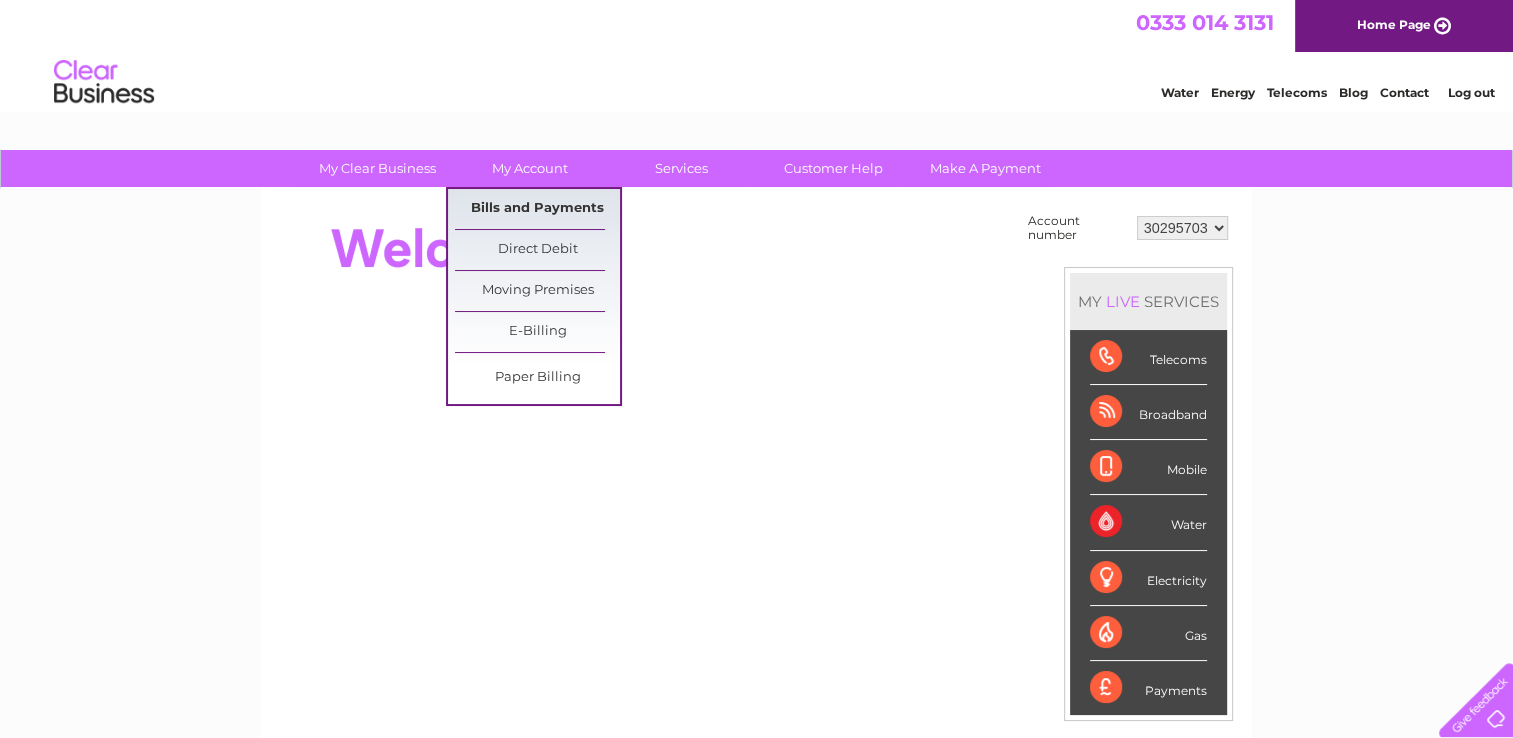 click on "Bills and Payments" at bounding box center [537, 209] 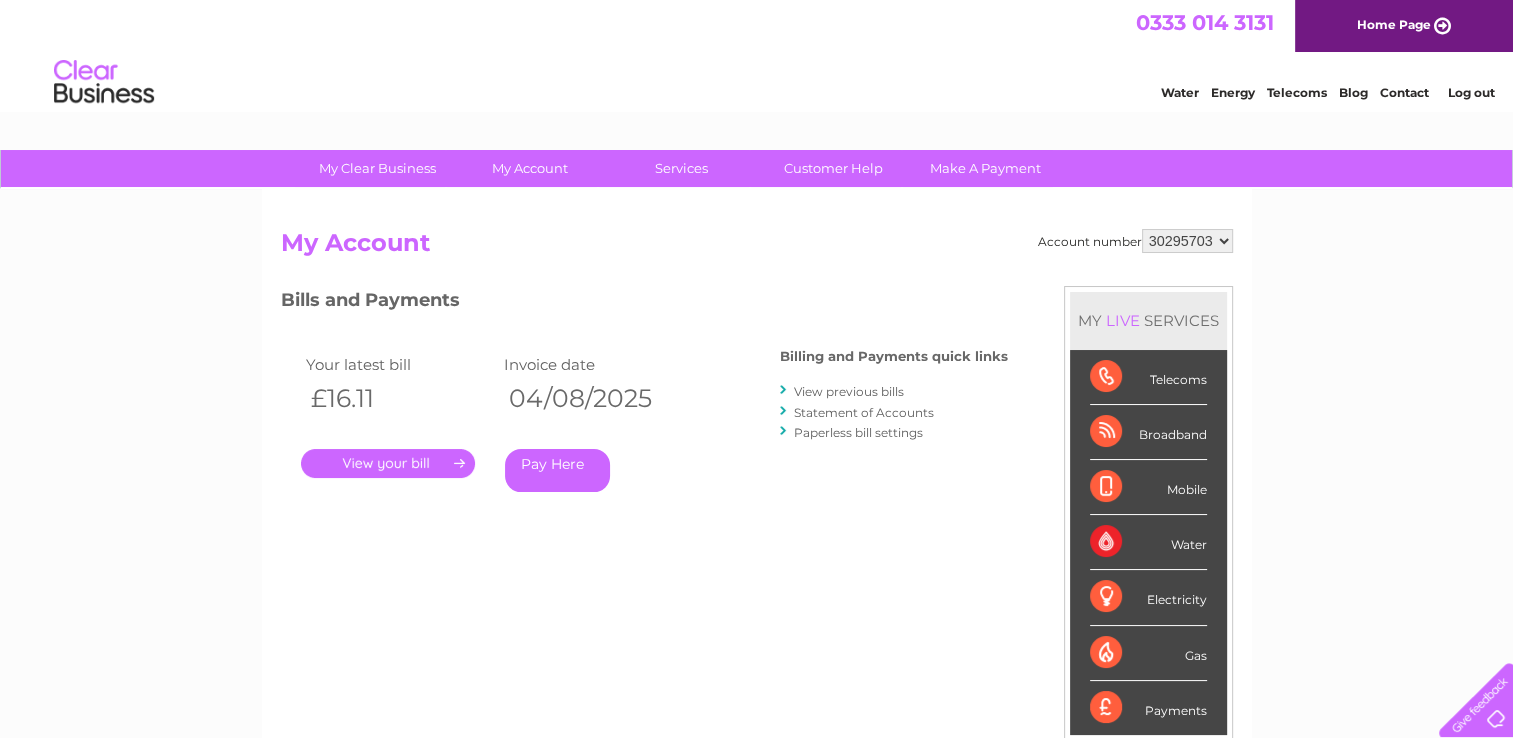 scroll, scrollTop: 0, scrollLeft: 0, axis: both 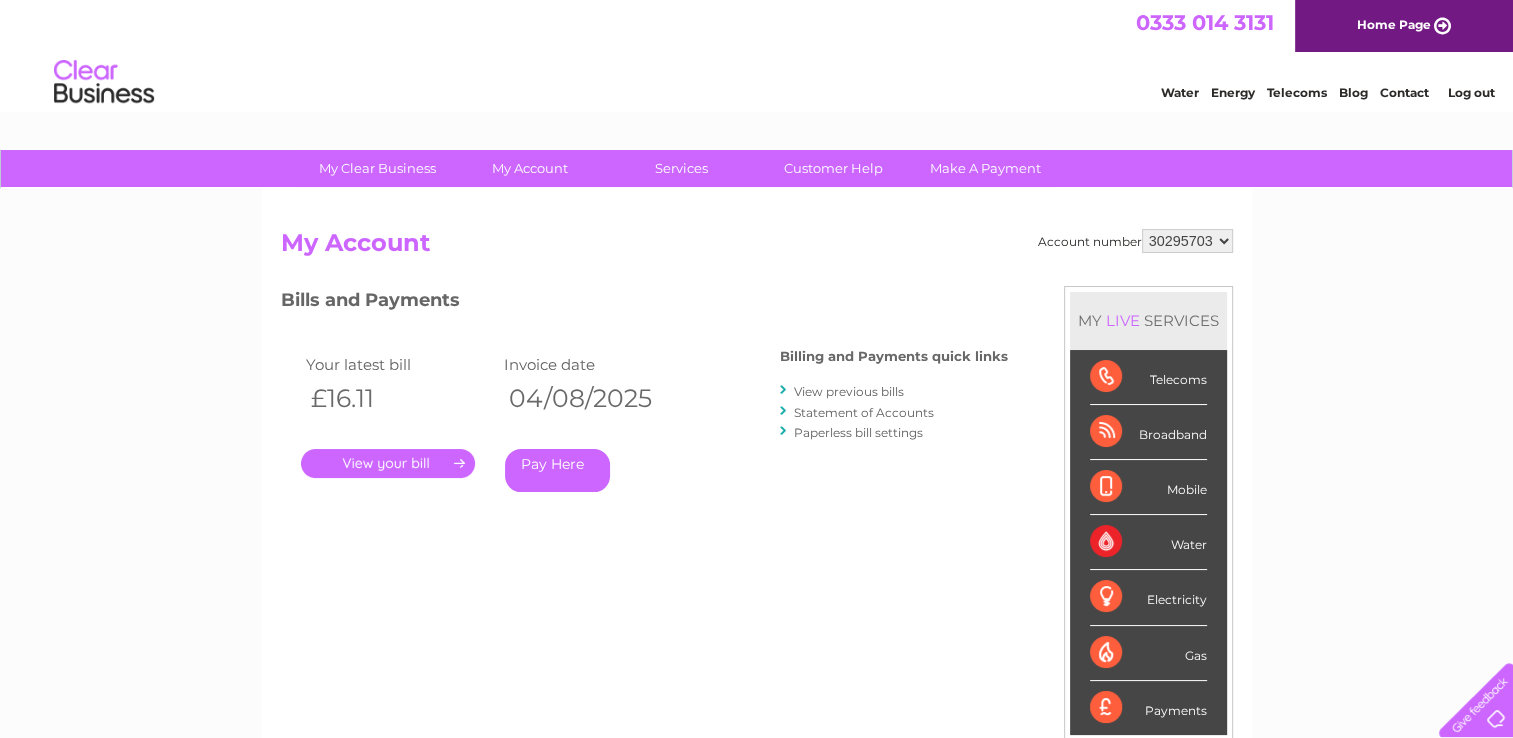 click on "Pay Here" at bounding box center [557, 470] 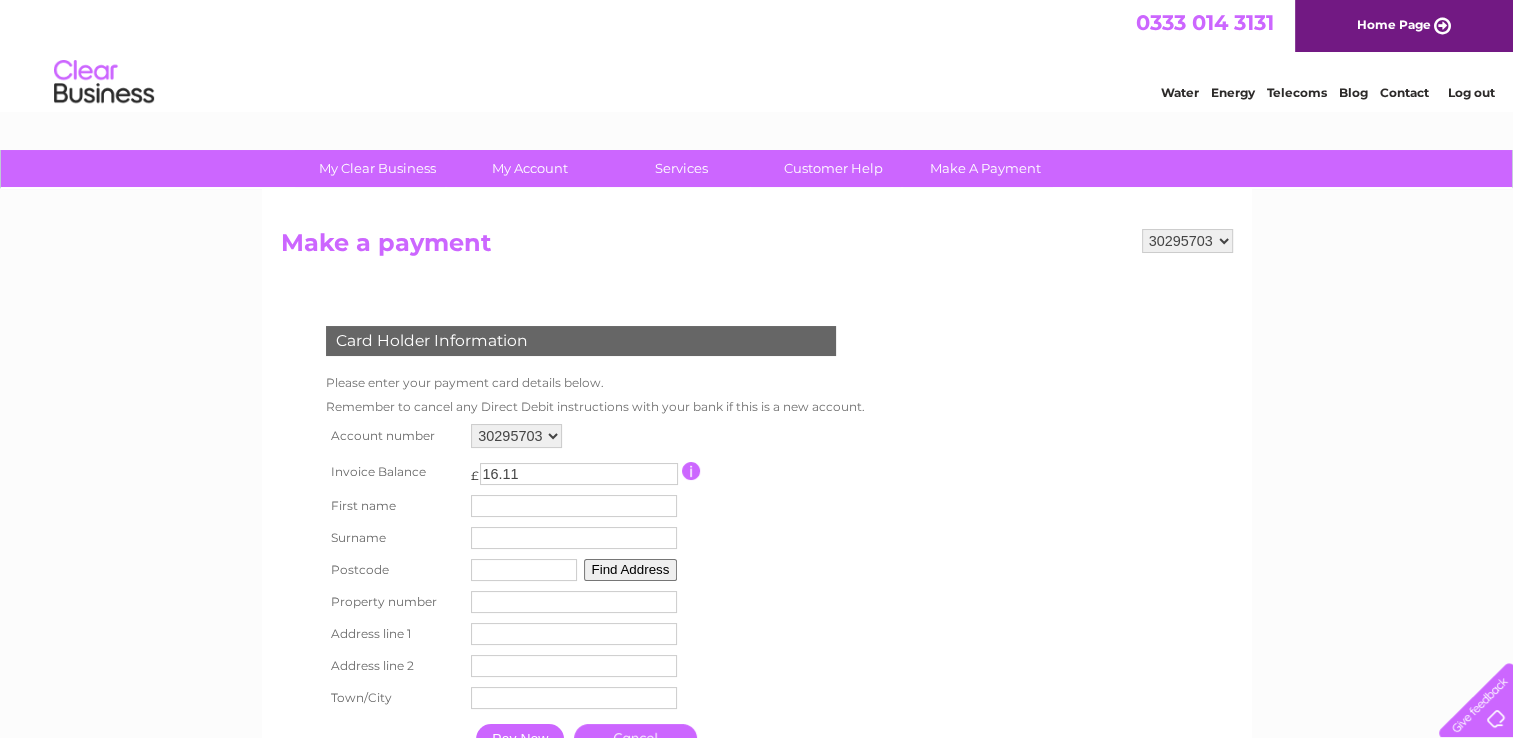 scroll, scrollTop: 0, scrollLeft: 0, axis: both 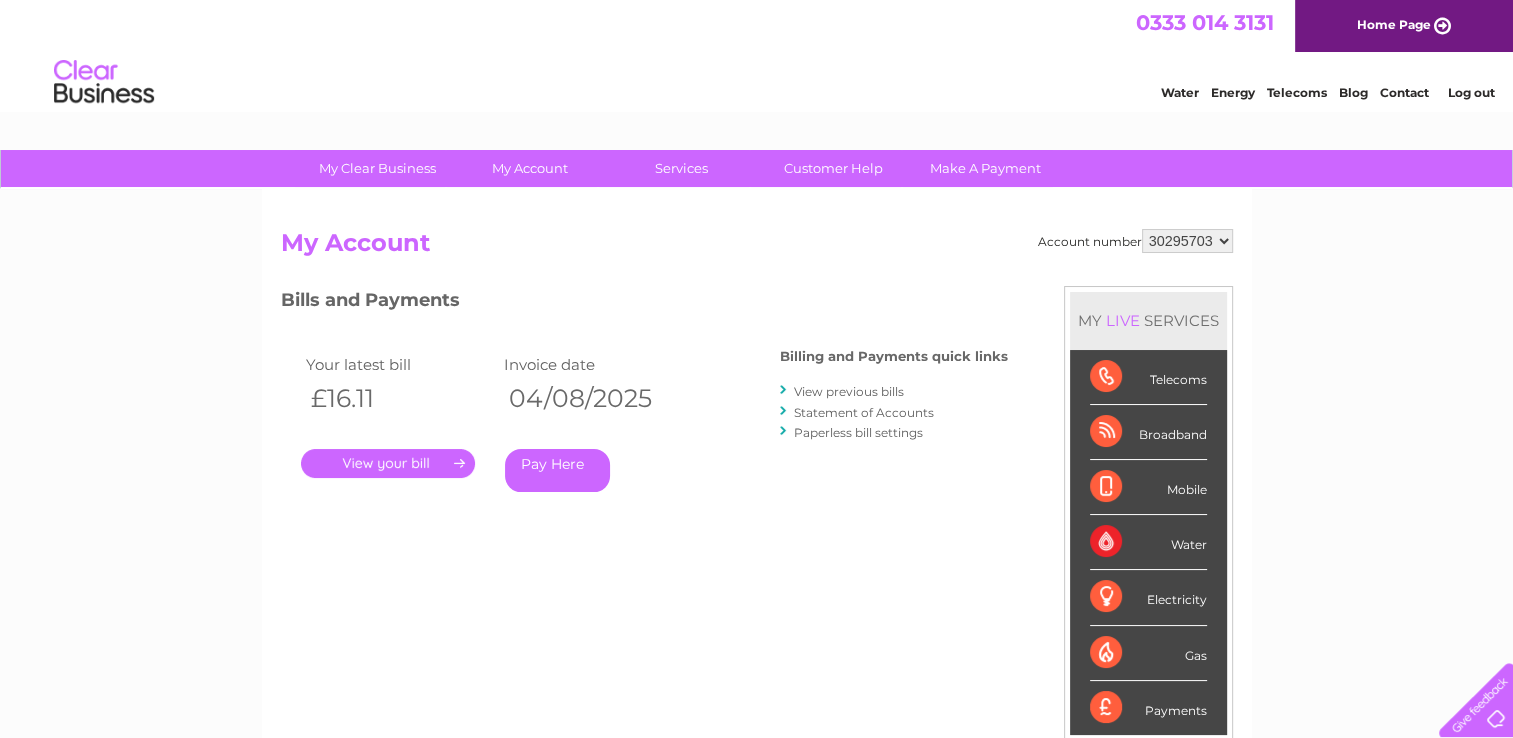 click on "." at bounding box center [388, 463] 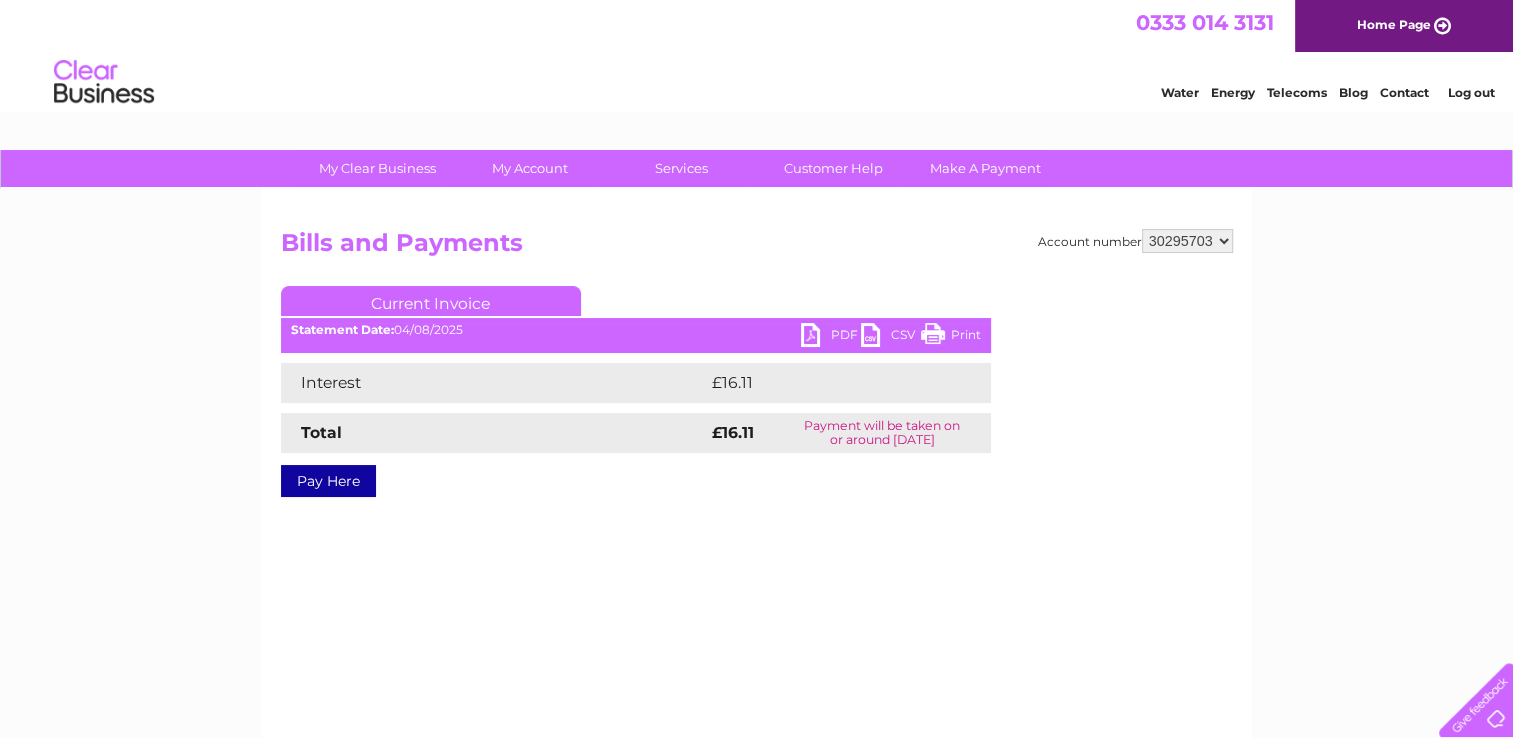 scroll, scrollTop: 0, scrollLeft: 0, axis: both 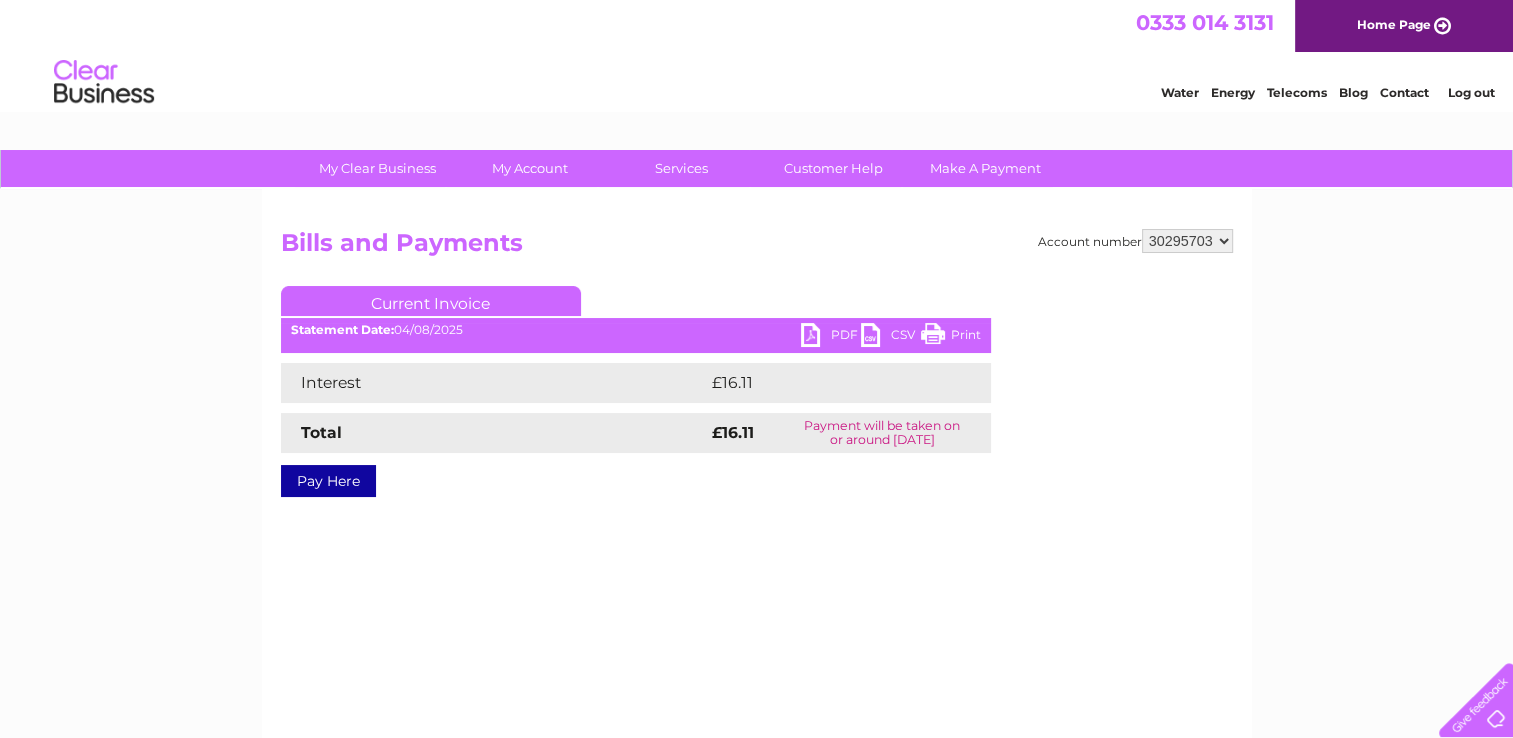 click on "PDF" at bounding box center [831, 337] 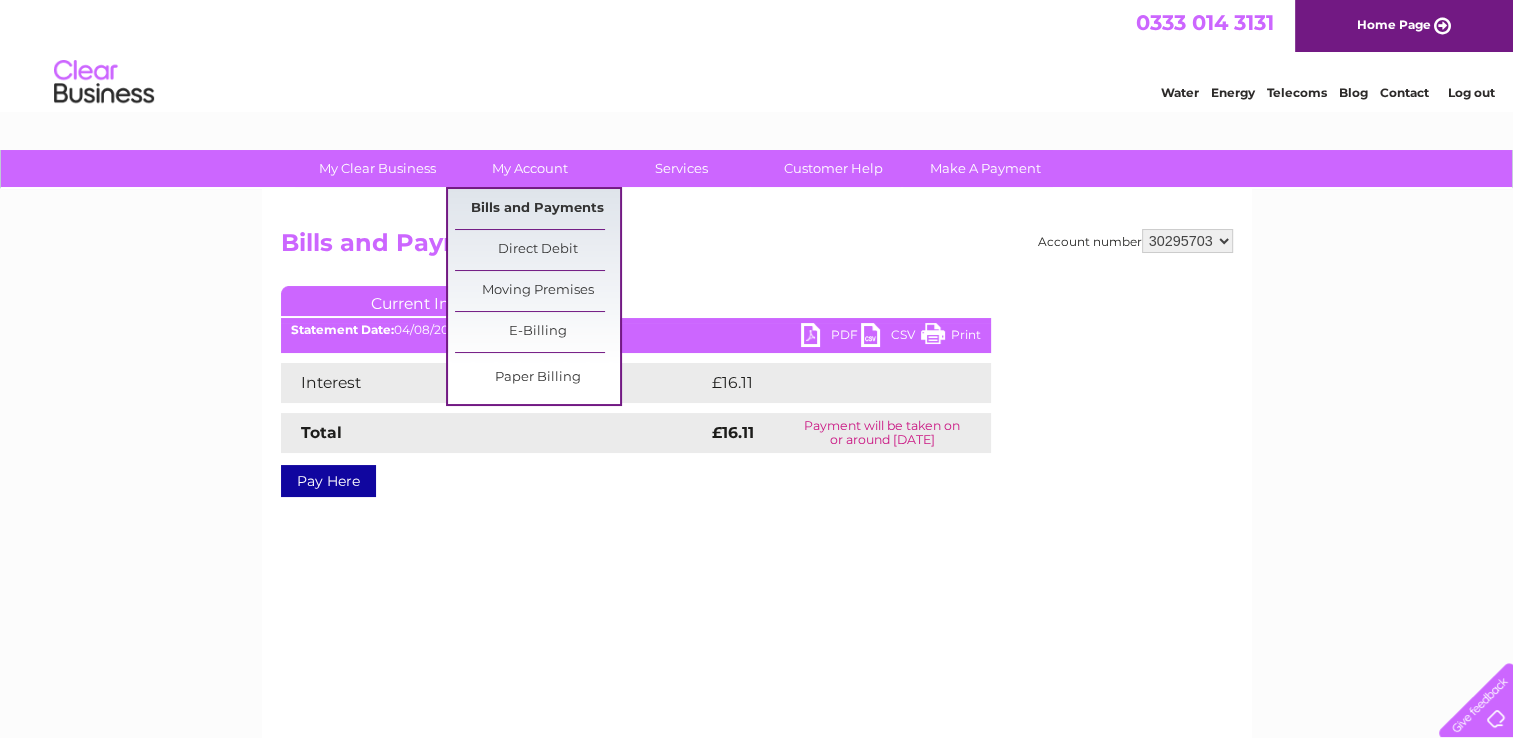 click on "Bills and Payments" at bounding box center (537, 209) 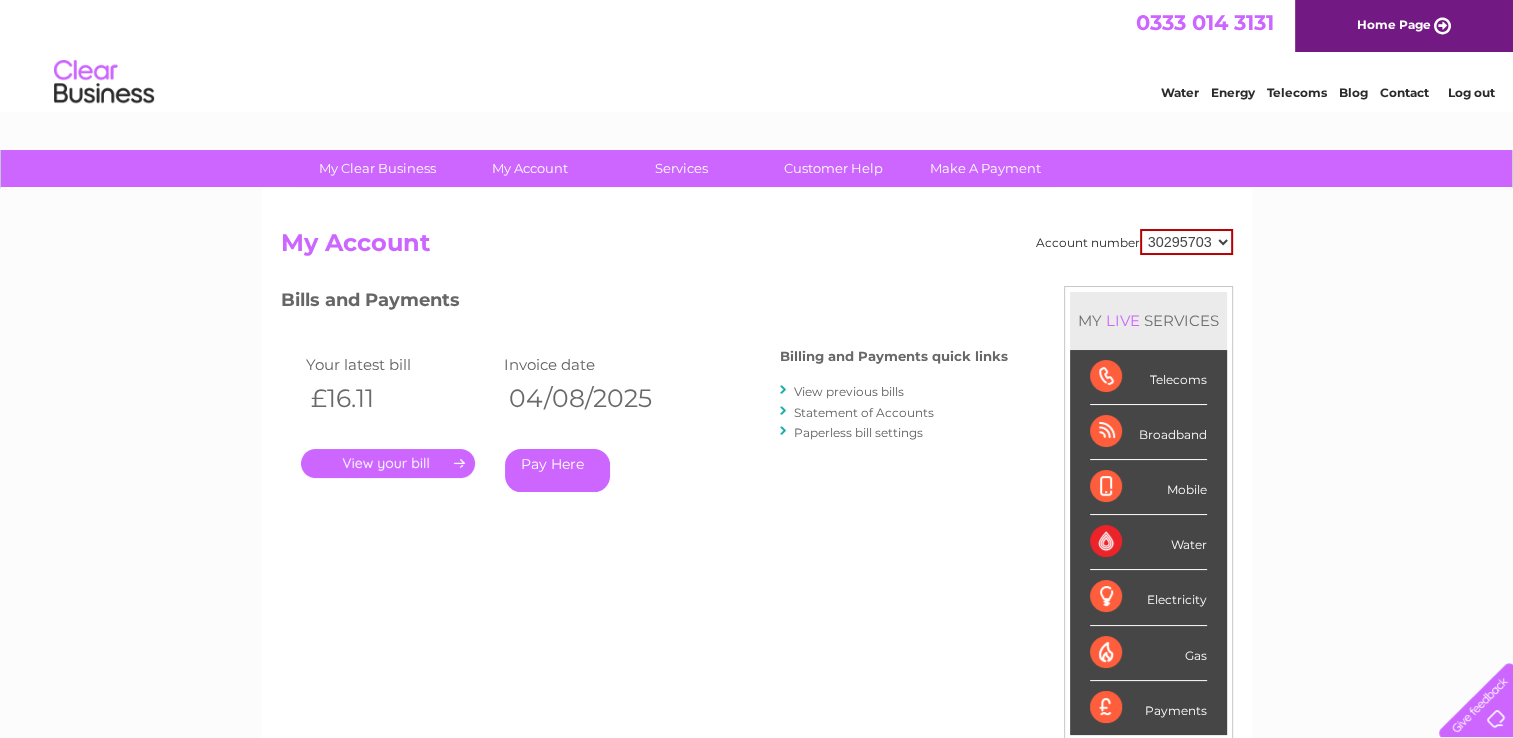 scroll, scrollTop: 0, scrollLeft: 0, axis: both 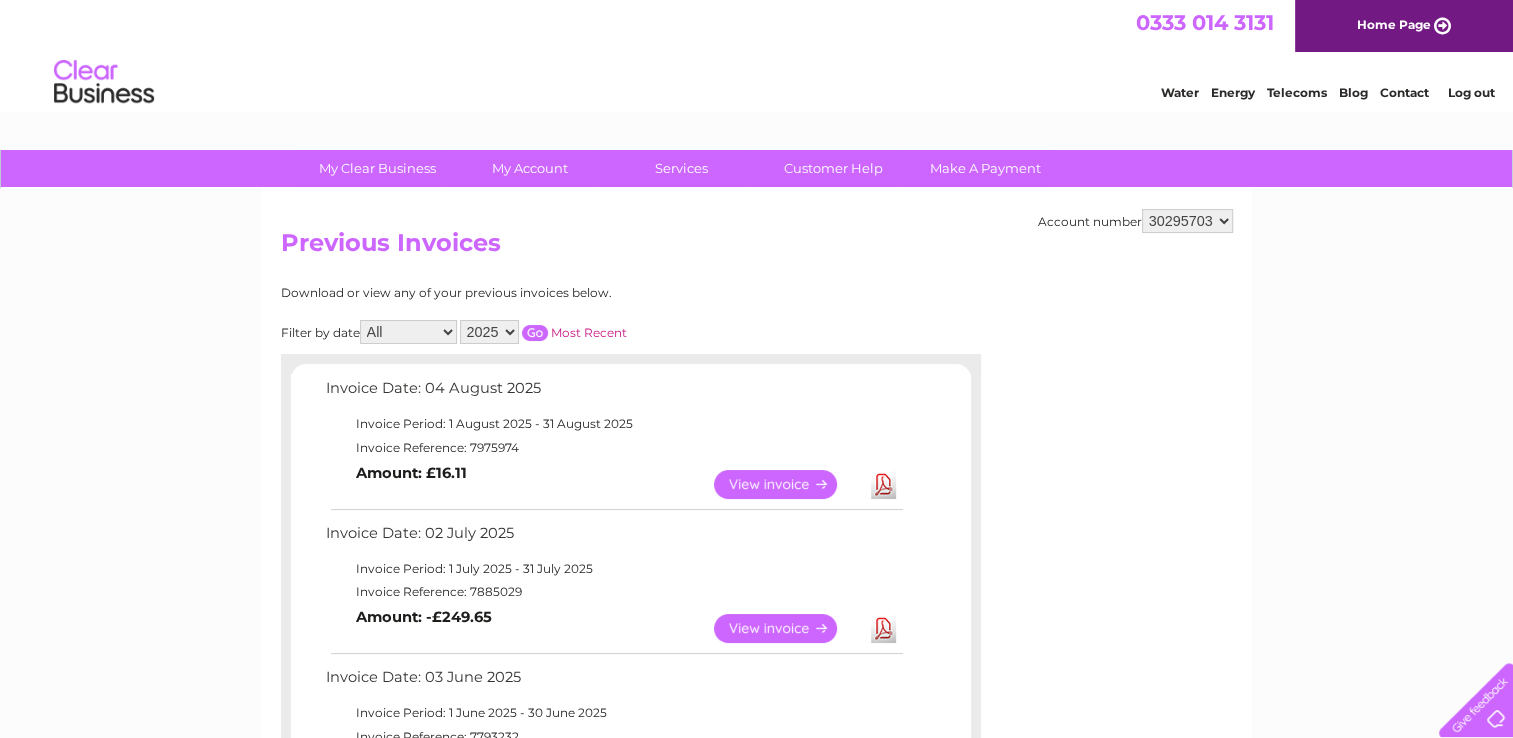 click on "View" at bounding box center [787, 628] 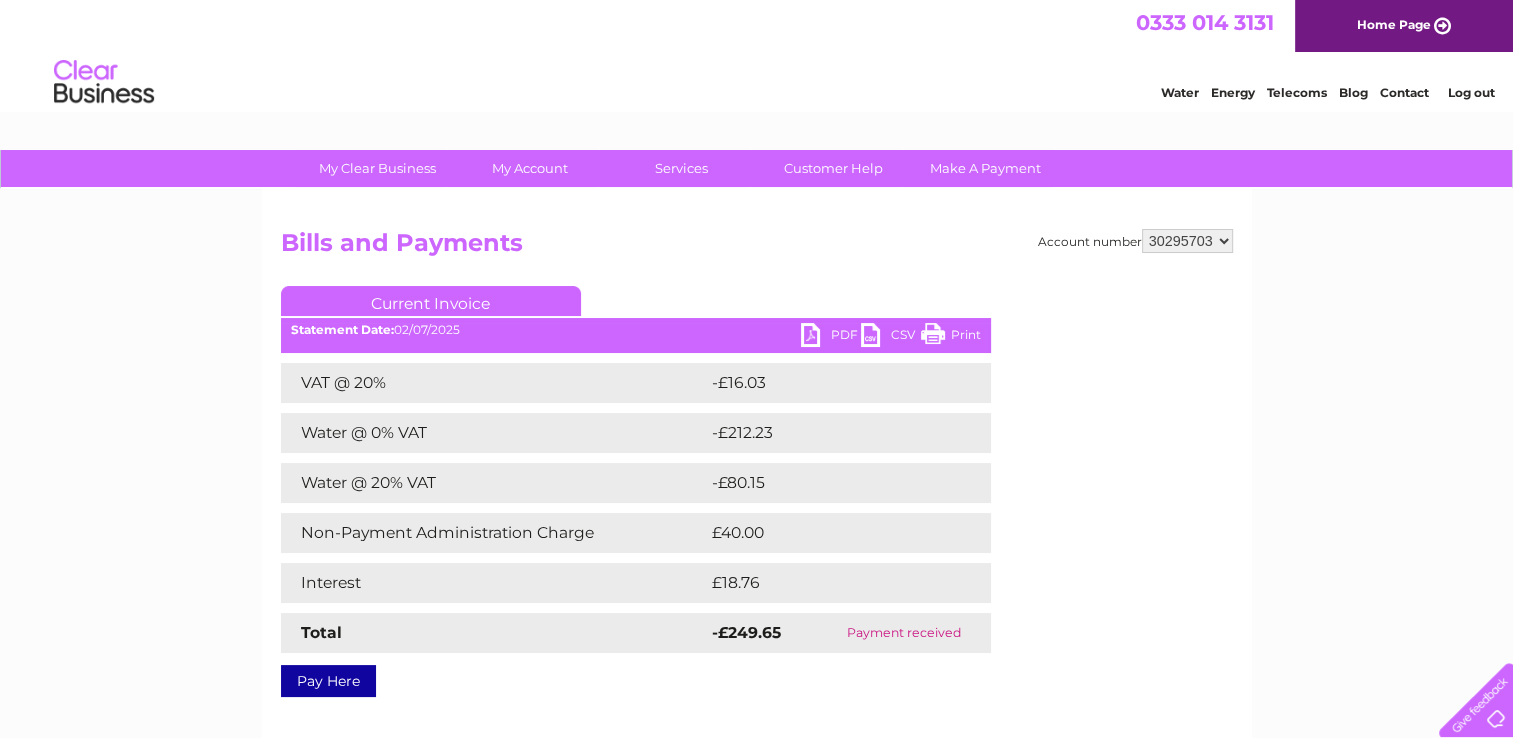 scroll, scrollTop: 0, scrollLeft: 0, axis: both 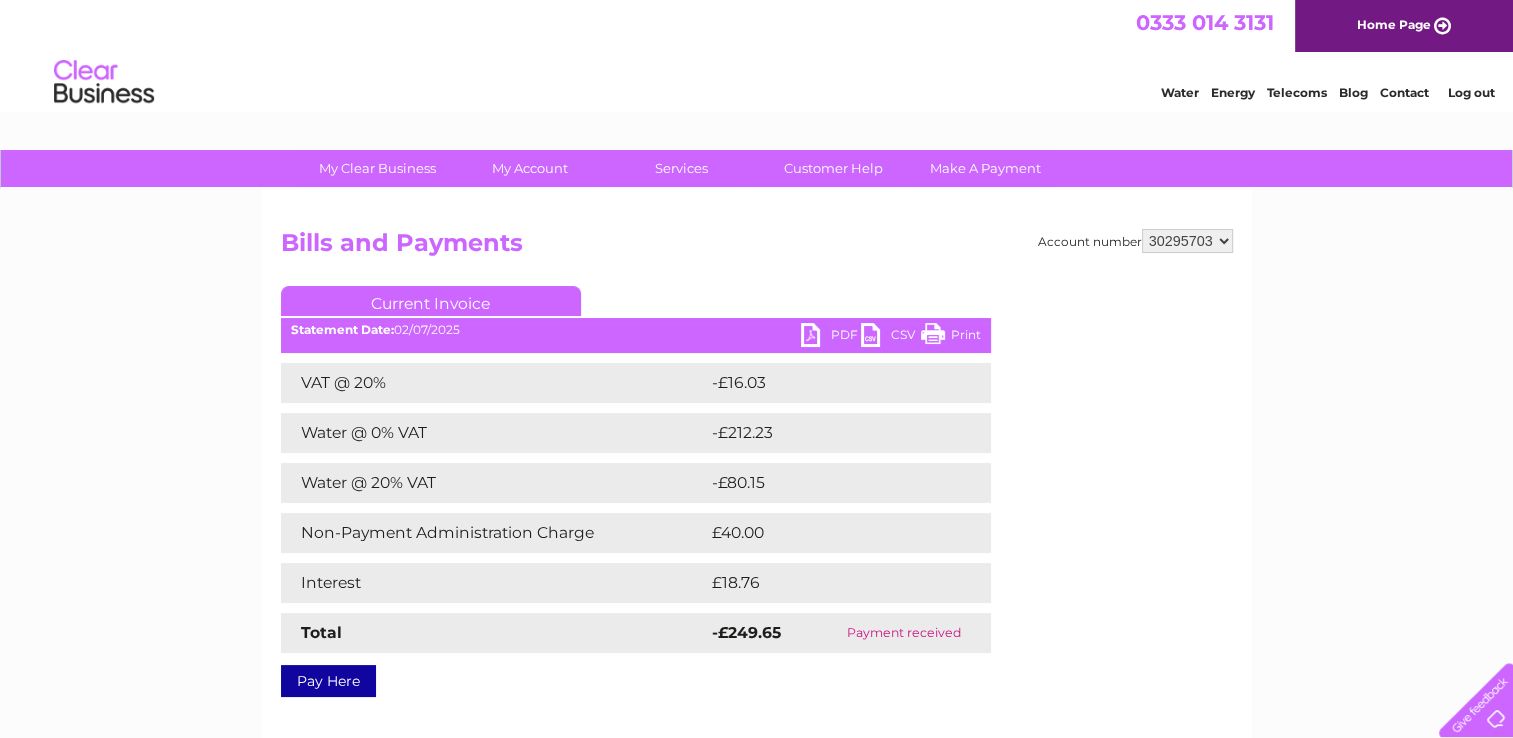 click on "PDF" at bounding box center [831, 337] 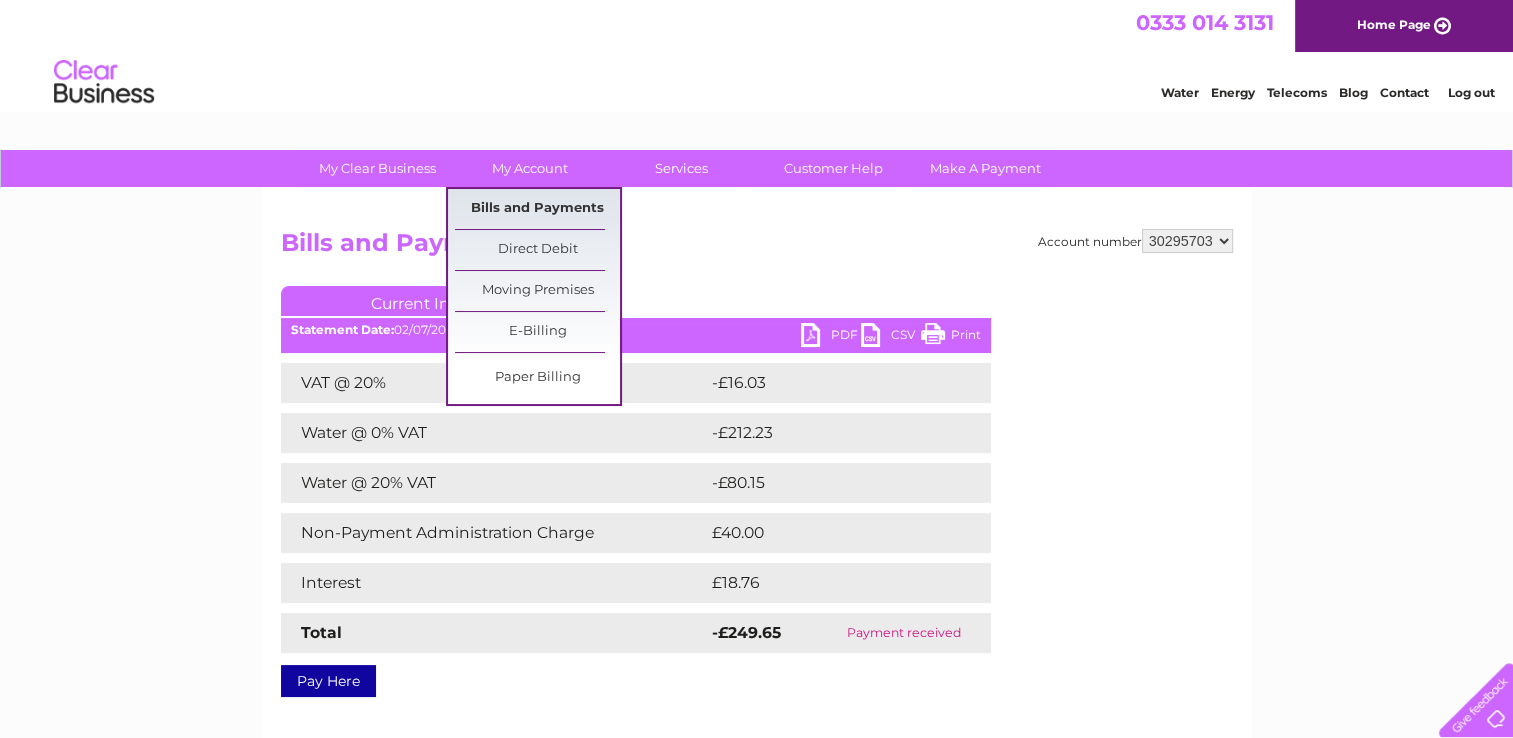 click on "Bills and Payments" at bounding box center [537, 209] 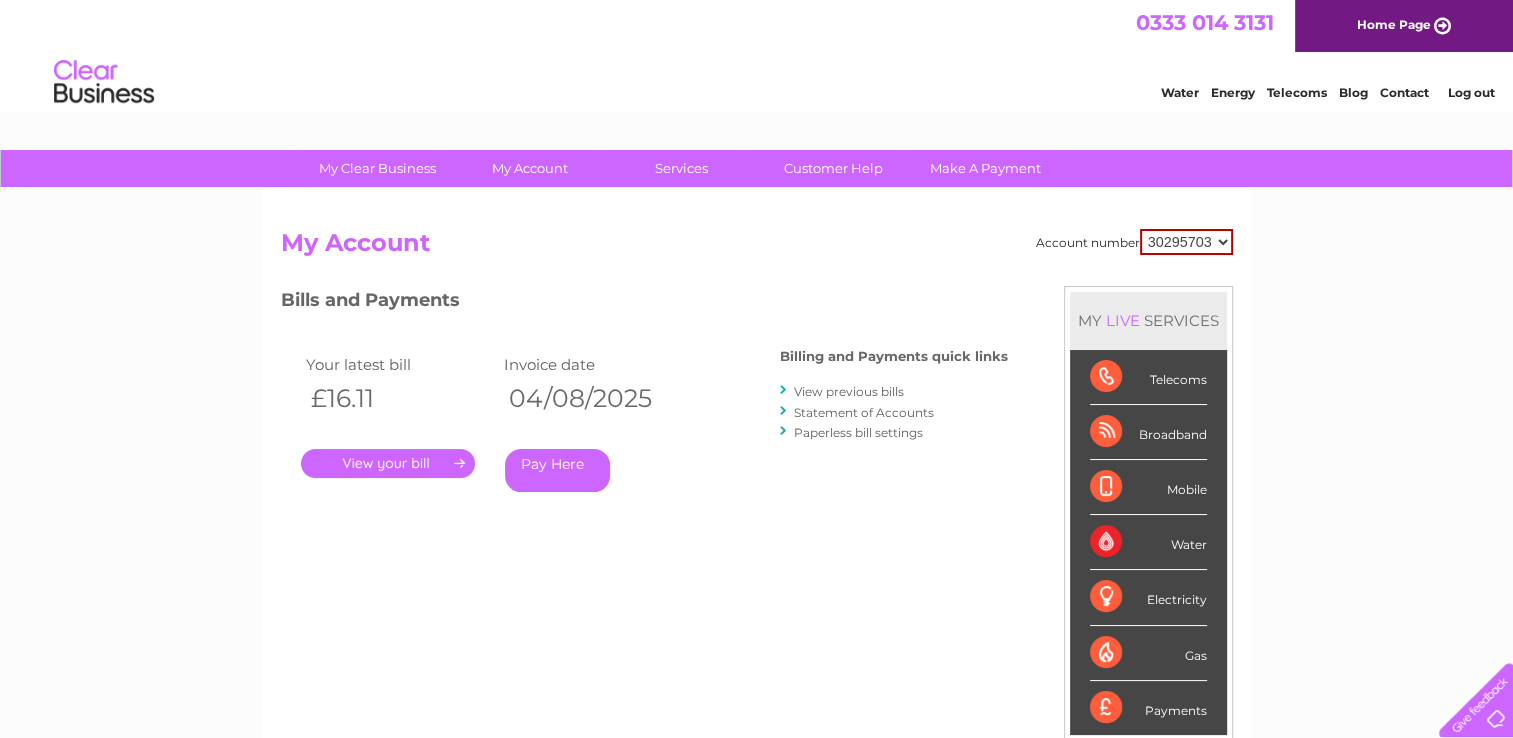 scroll, scrollTop: 0, scrollLeft: 0, axis: both 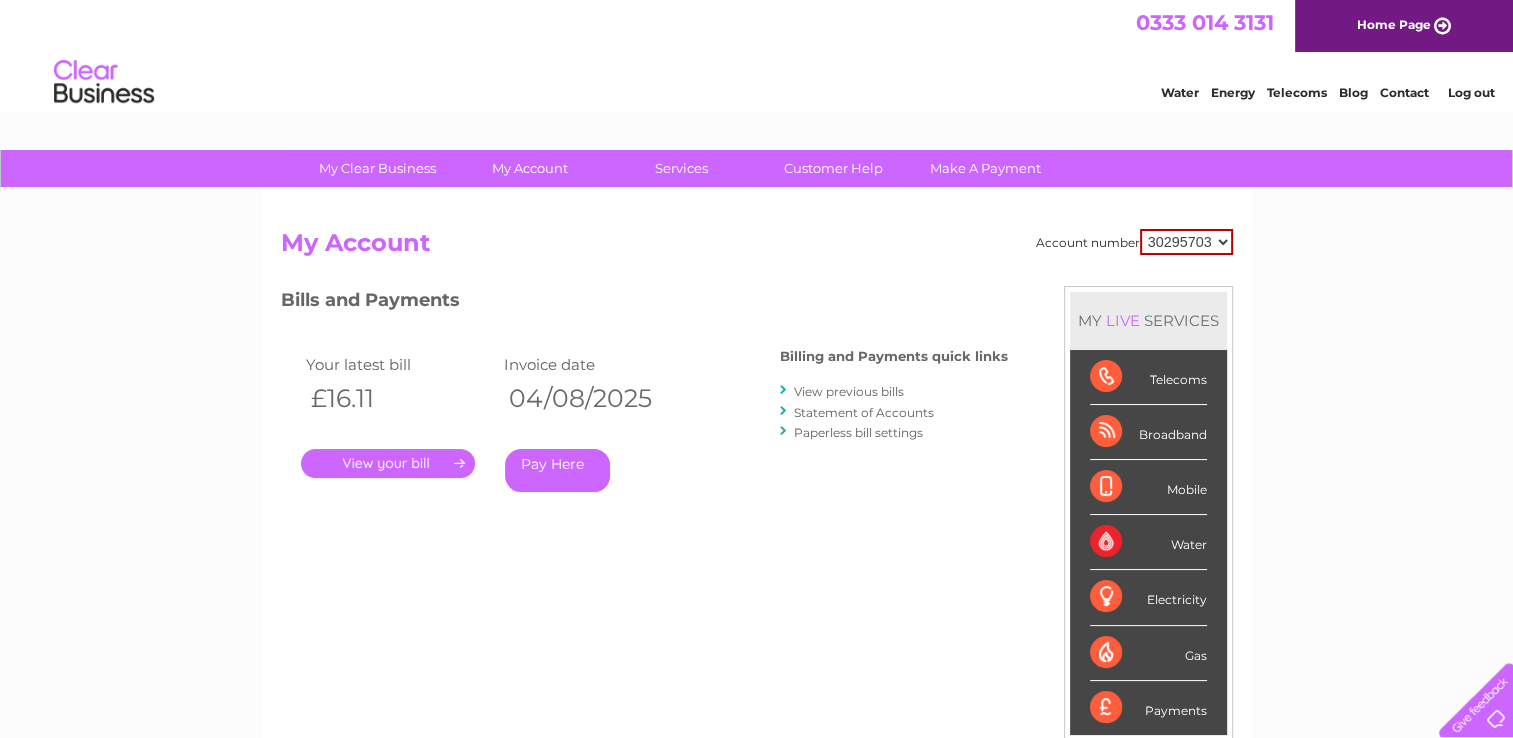 click on "View previous bills" at bounding box center [849, 391] 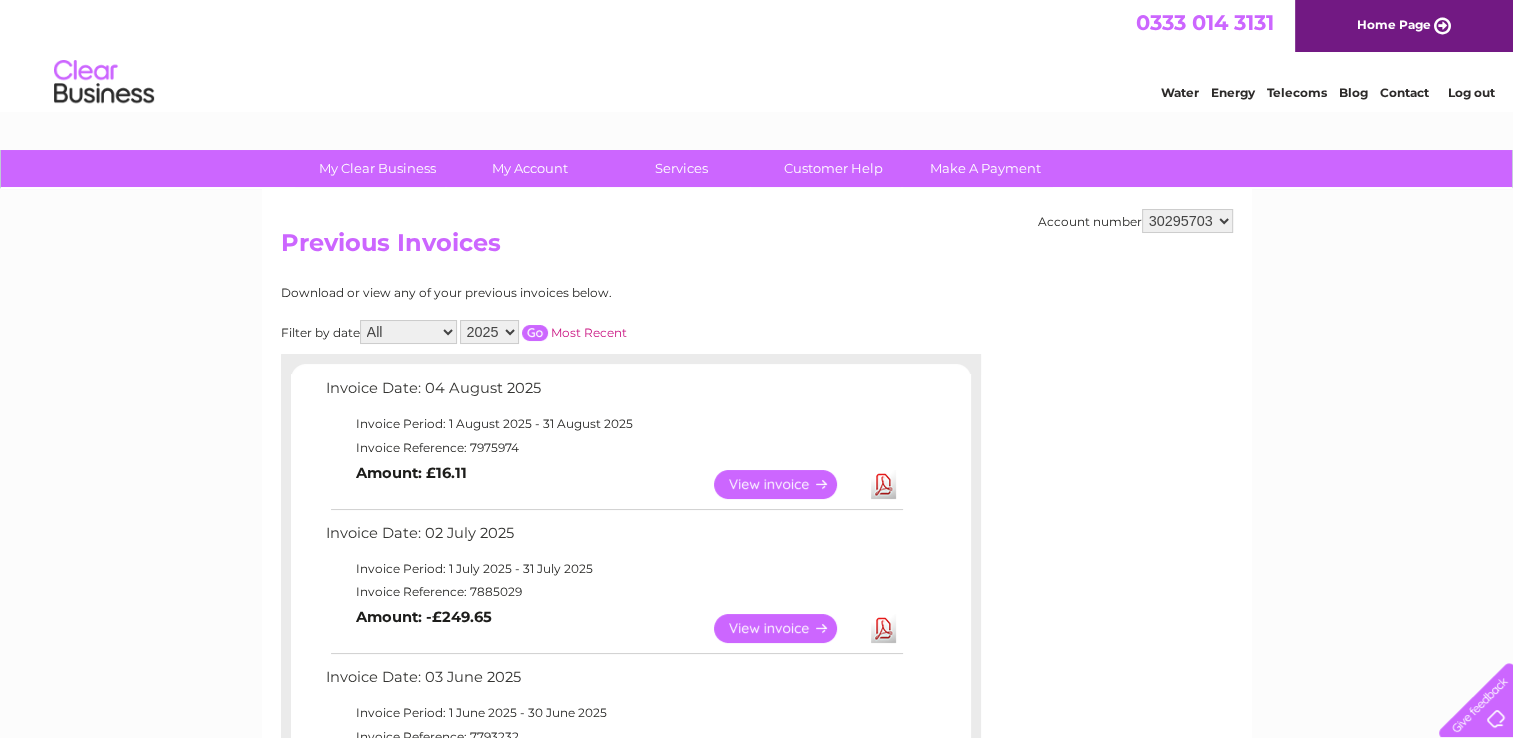 scroll, scrollTop: 0, scrollLeft: 0, axis: both 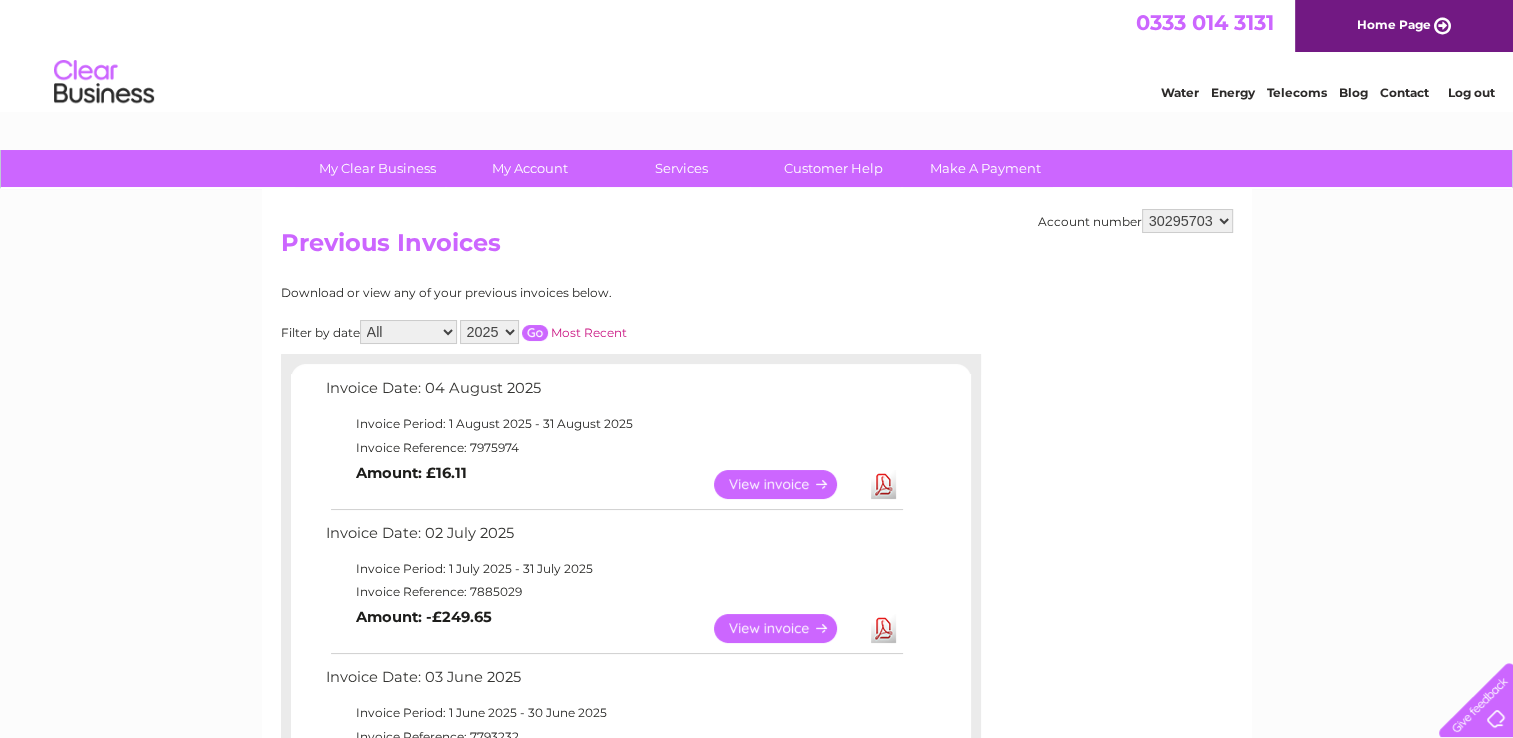 click on "View" at bounding box center [787, 628] 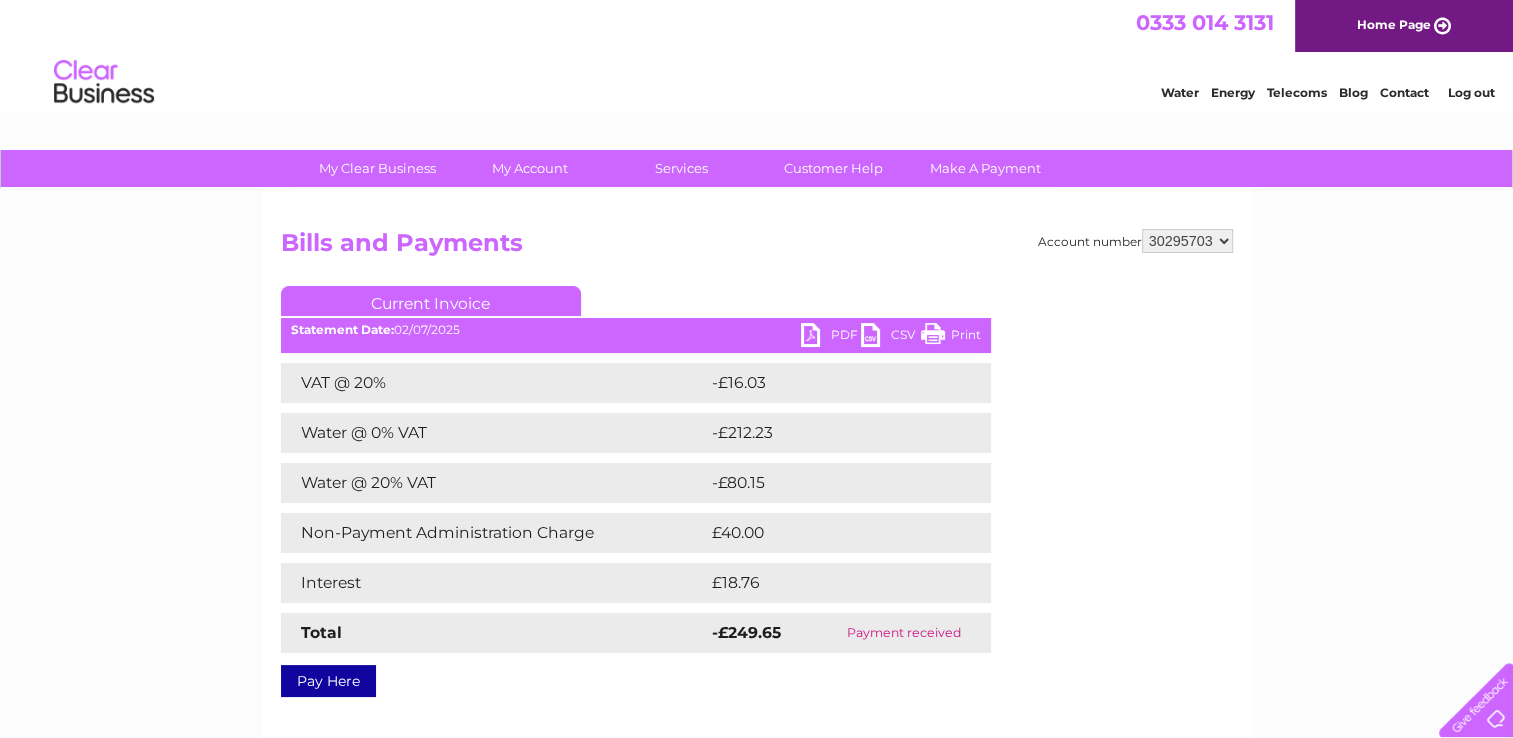 scroll, scrollTop: 0, scrollLeft: 0, axis: both 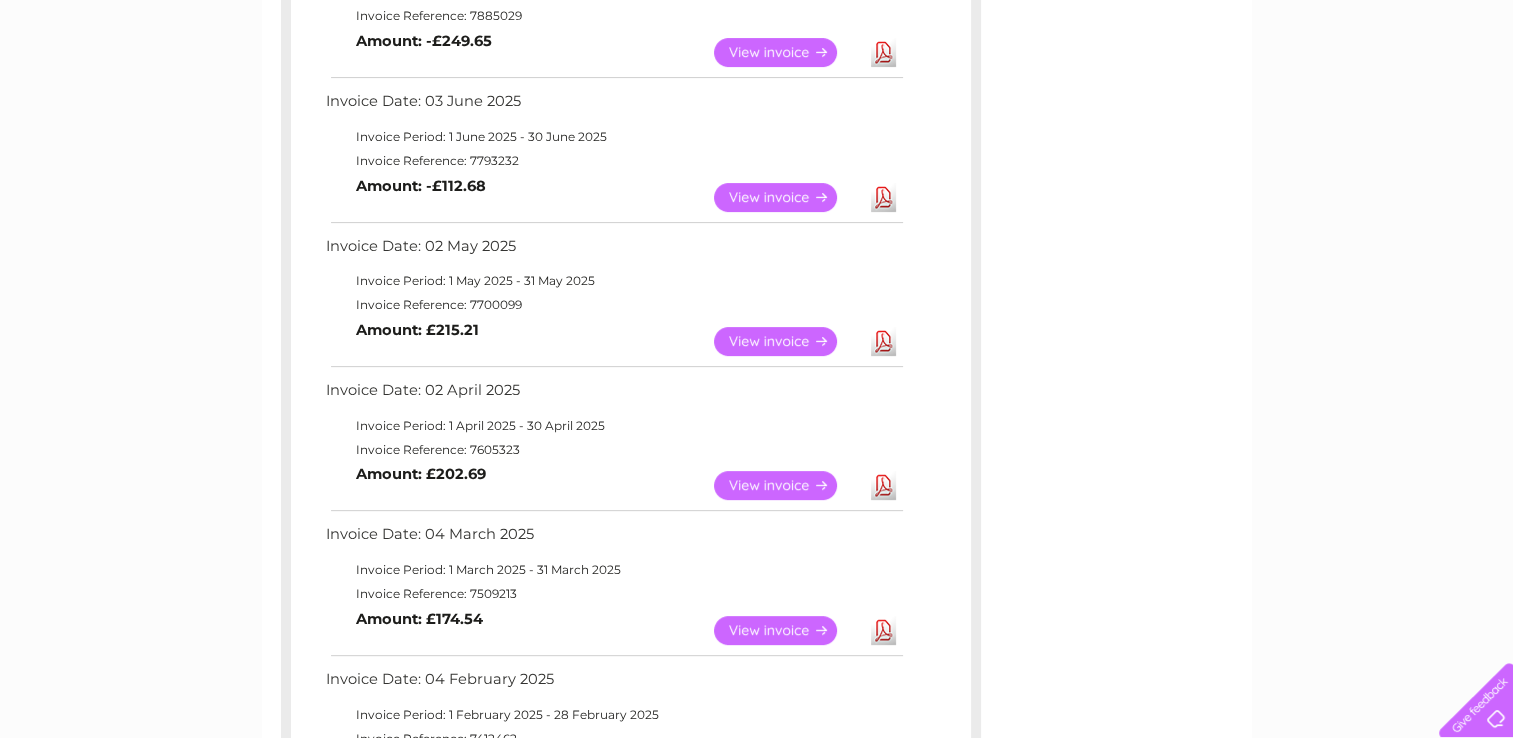click on "Download" at bounding box center [883, 341] 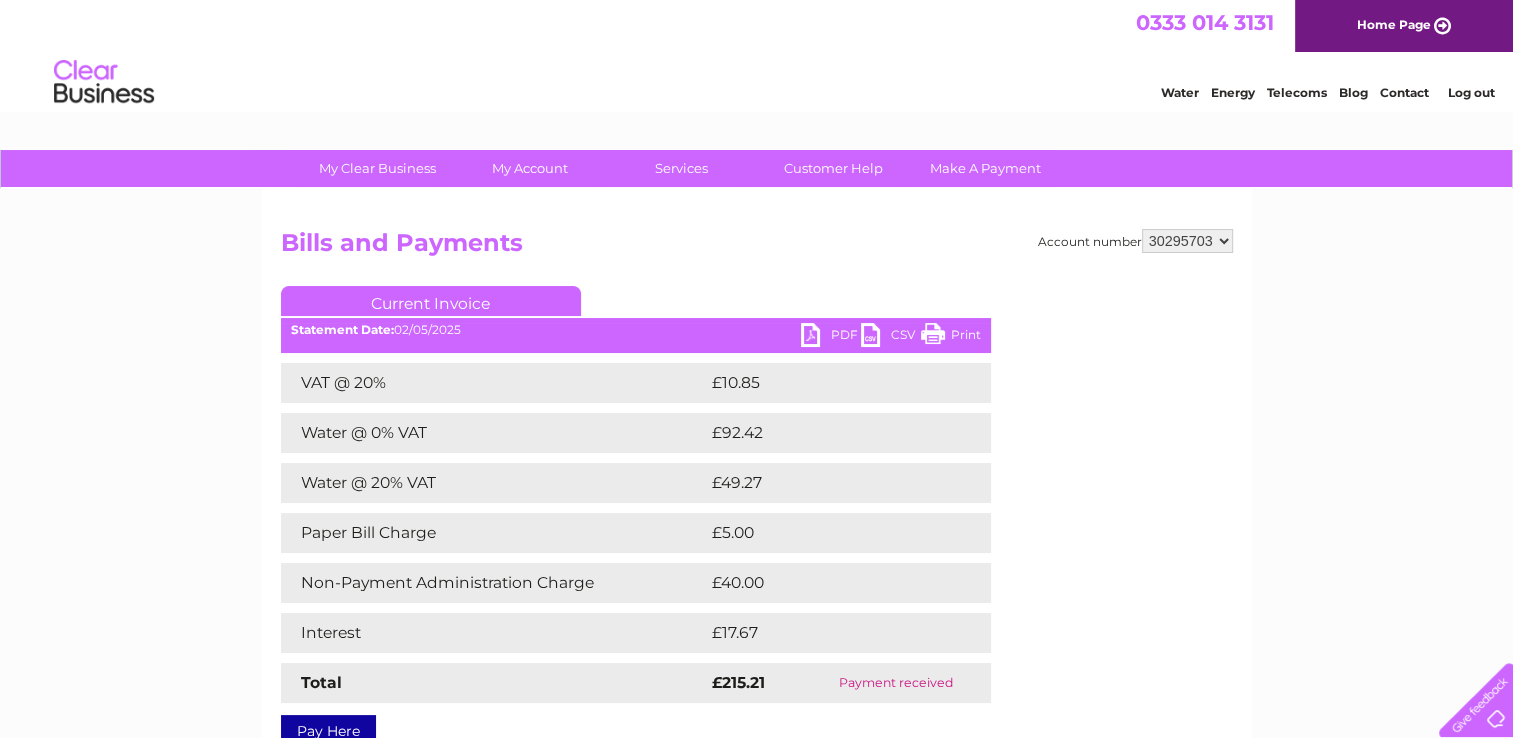 scroll, scrollTop: 0, scrollLeft: 0, axis: both 